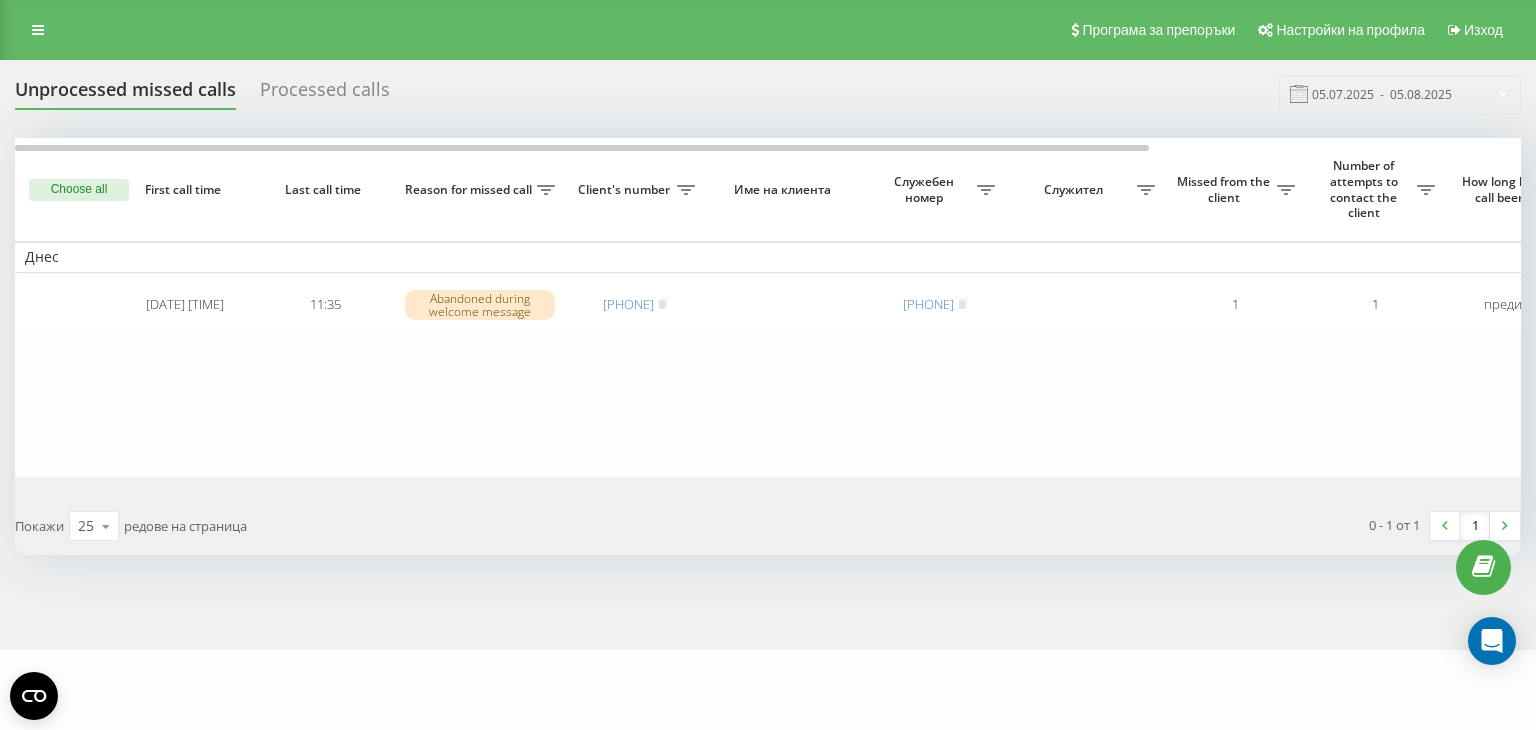scroll, scrollTop: 0, scrollLeft: 0, axis: both 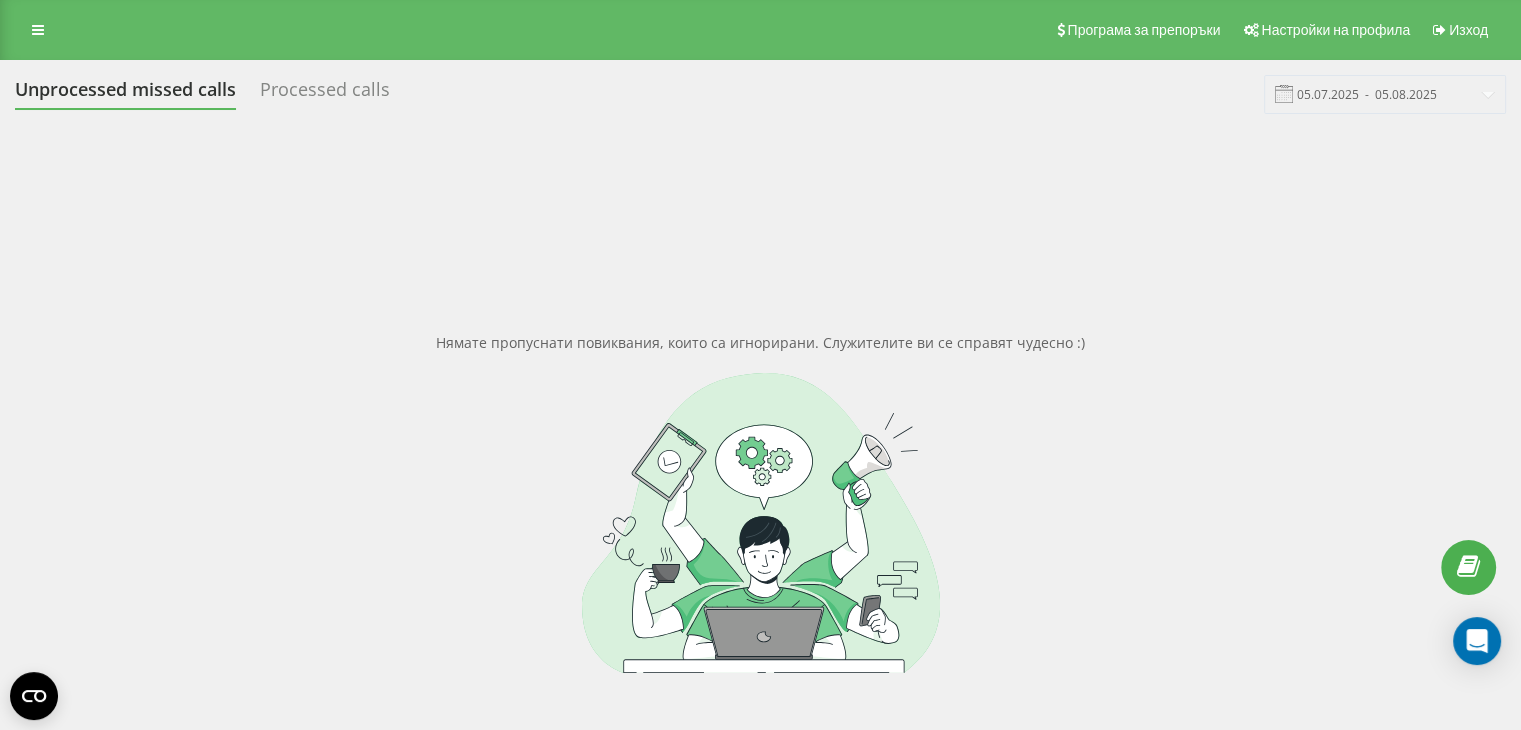 click on "Processed calls" at bounding box center (325, 94) 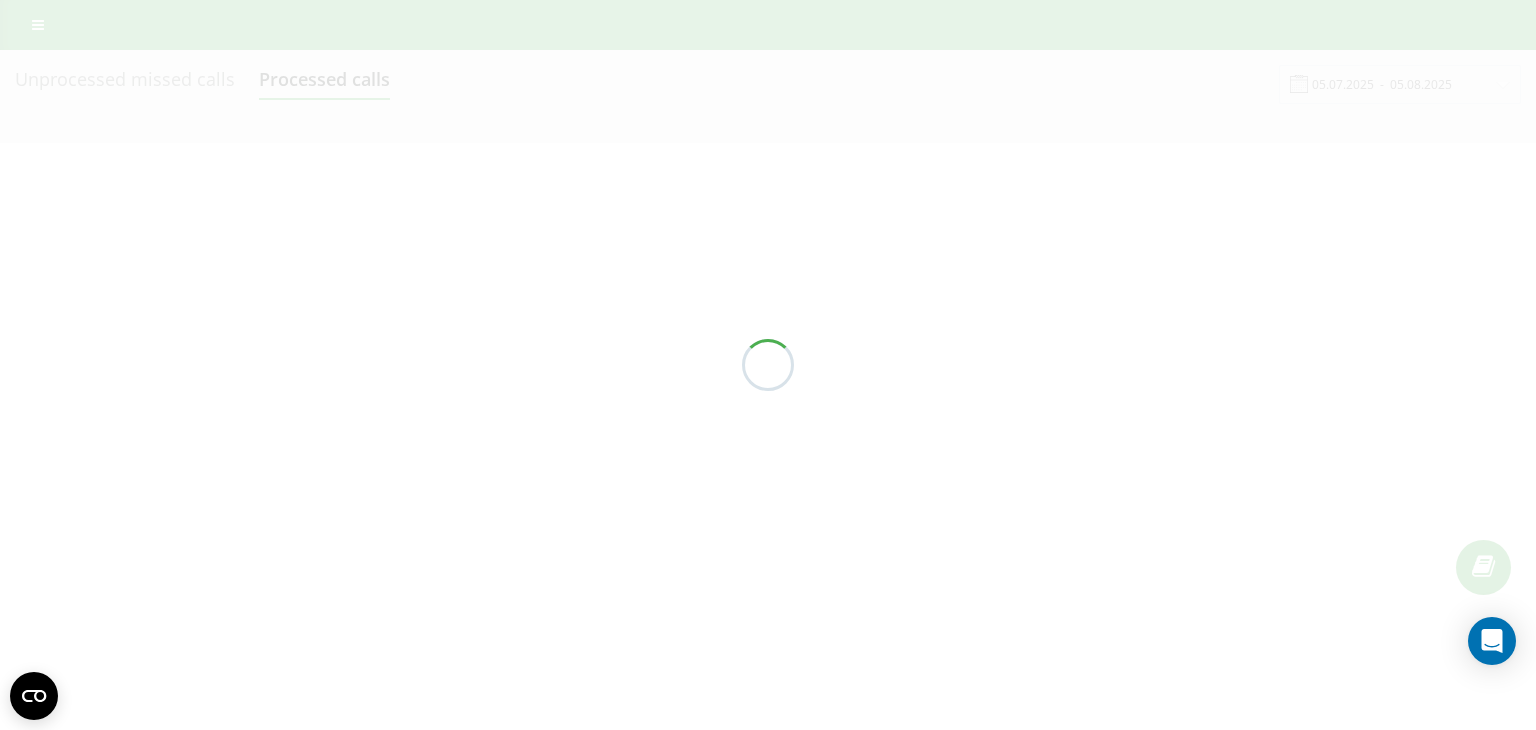 scroll, scrollTop: 0, scrollLeft: 0, axis: both 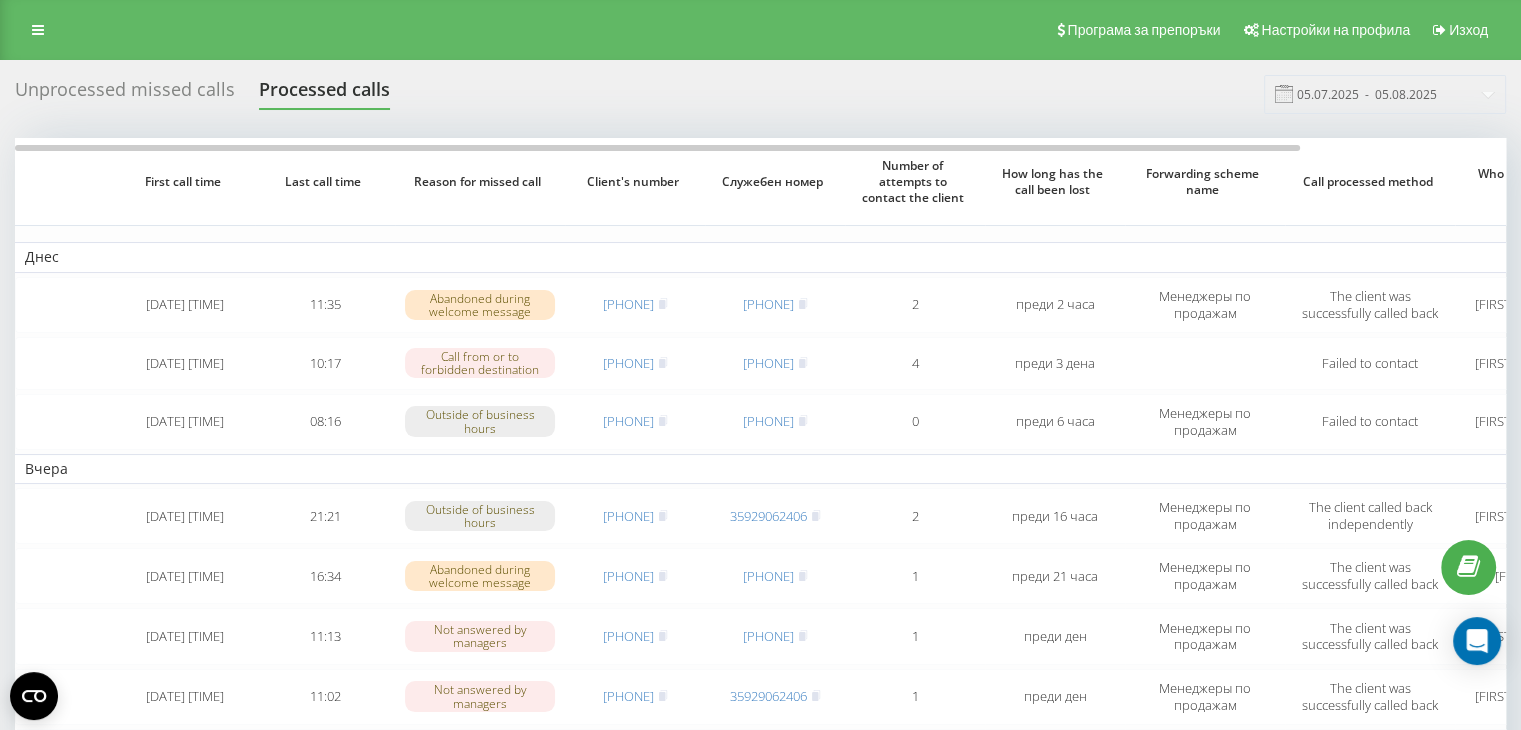 click on "Unprocessed missed calls" at bounding box center (125, 94) 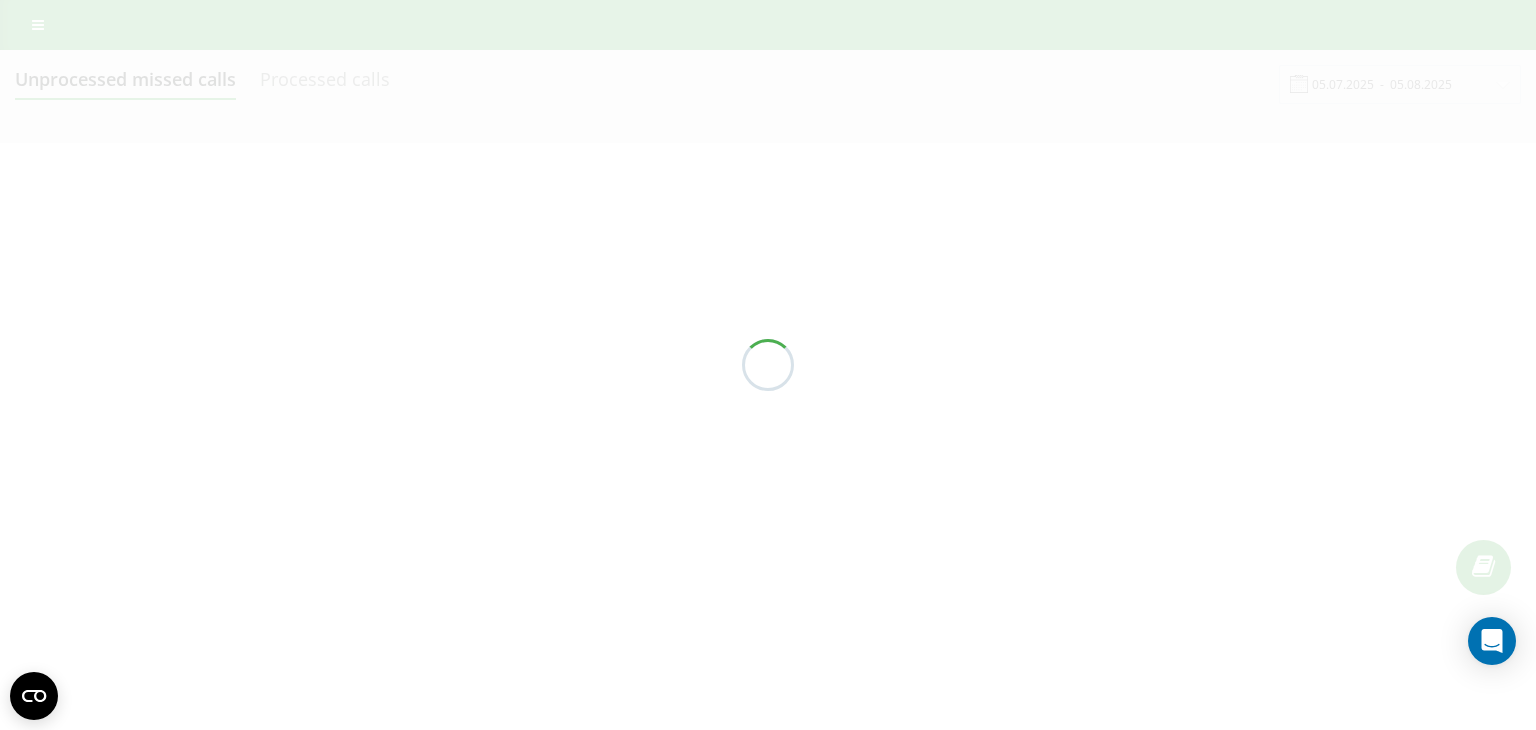 scroll, scrollTop: 0, scrollLeft: 0, axis: both 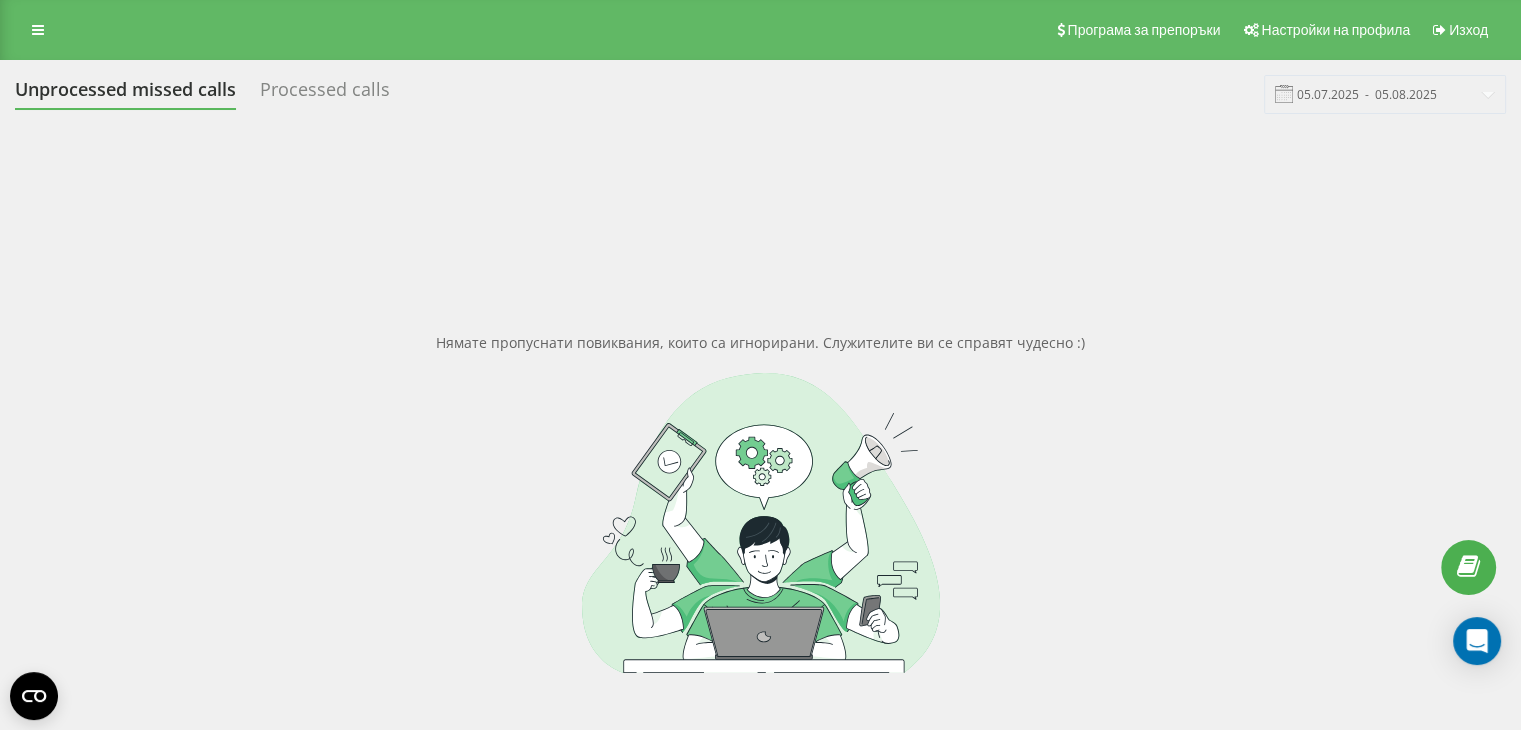 click on "Processed calls" at bounding box center [325, 94] 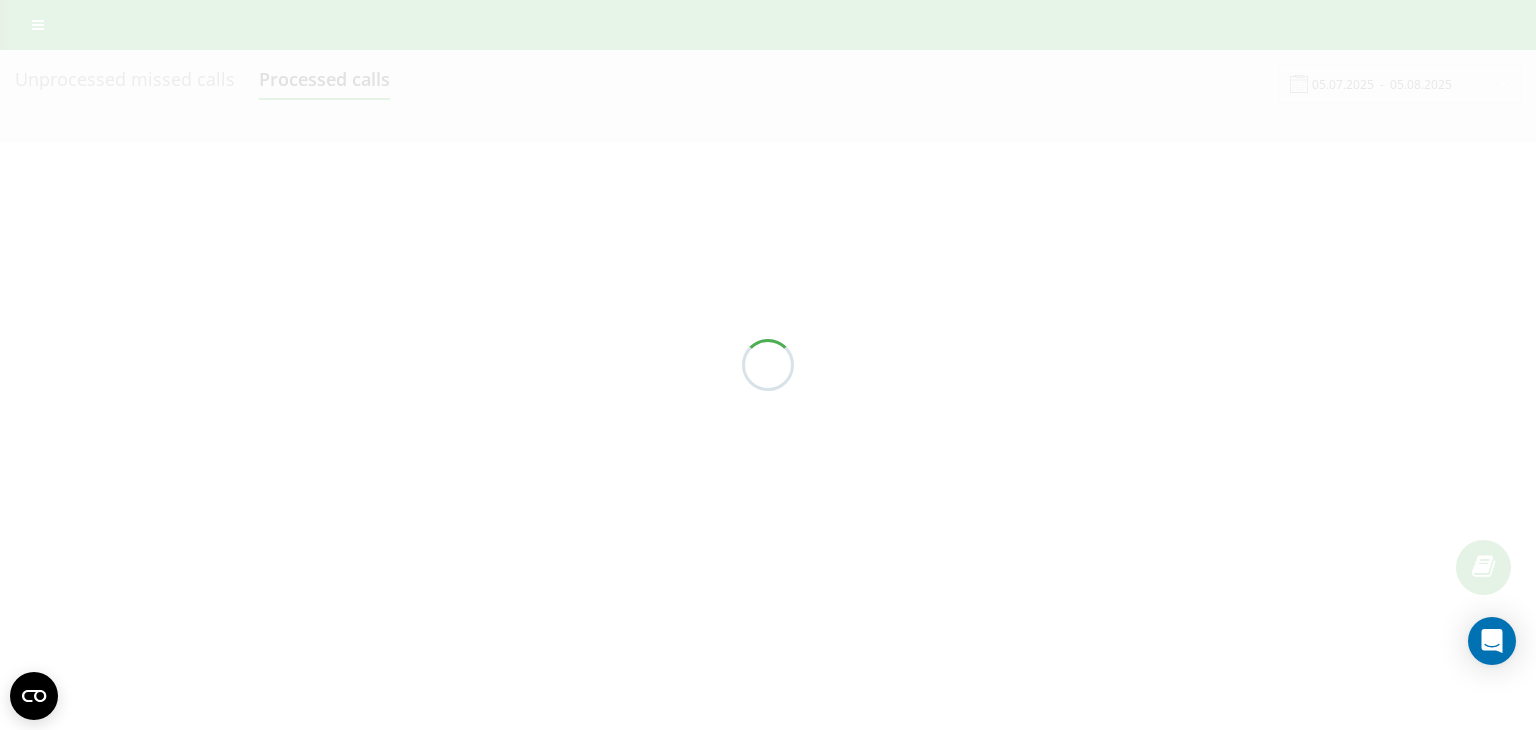 scroll, scrollTop: 0, scrollLeft: 0, axis: both 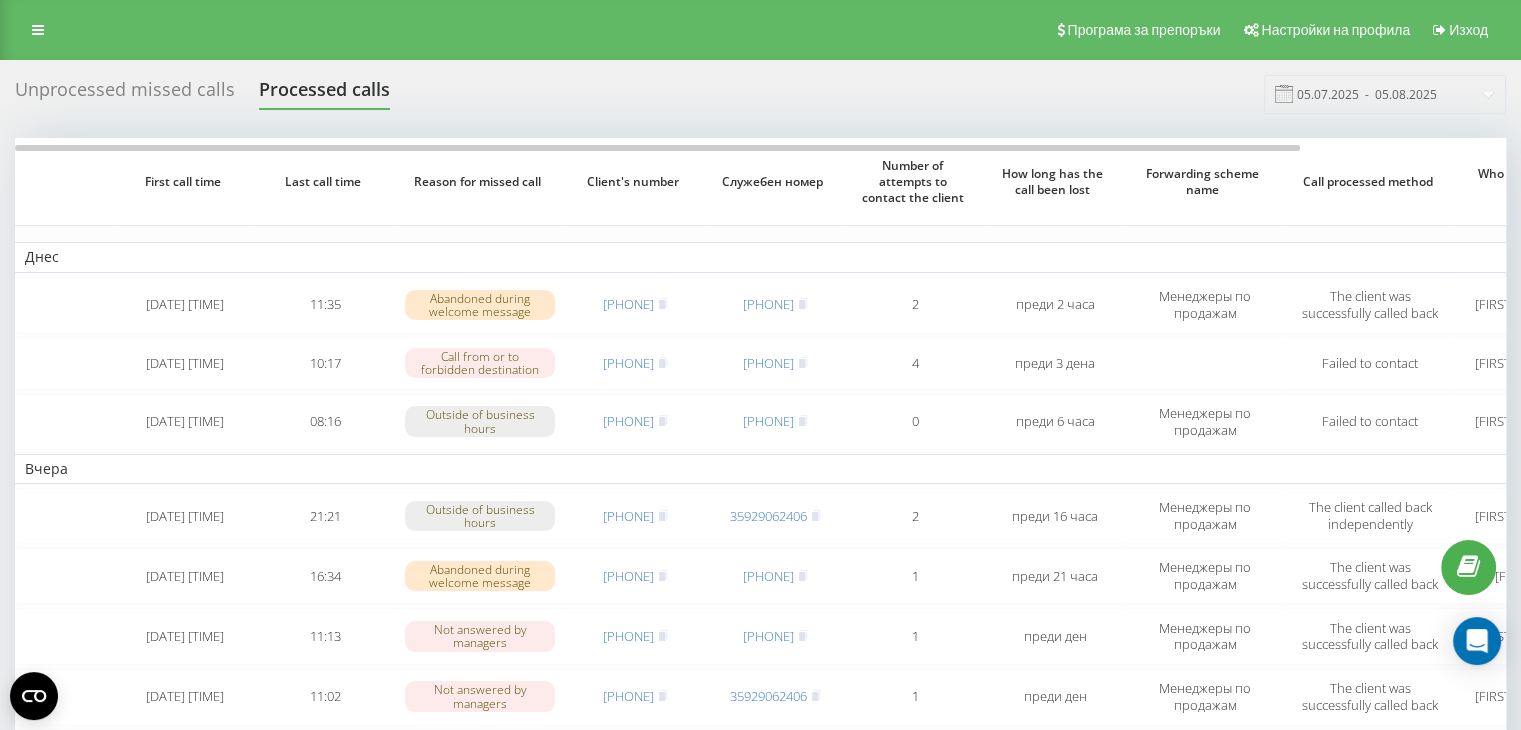 click on "Unprocessed missed calls" at bounding box center (125, 94) 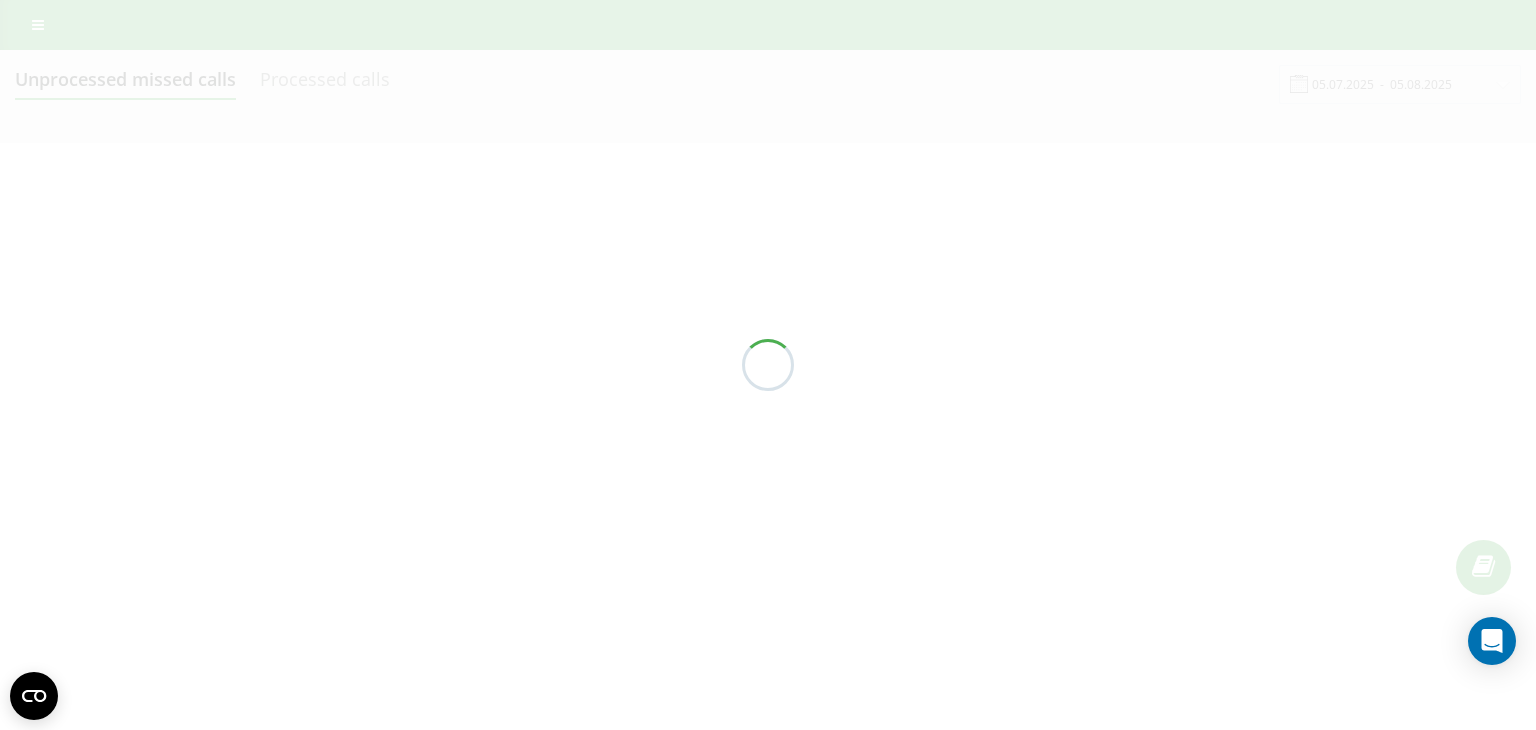 scroll, scrollTop: 0, scrollLeft: 0, axis: both 